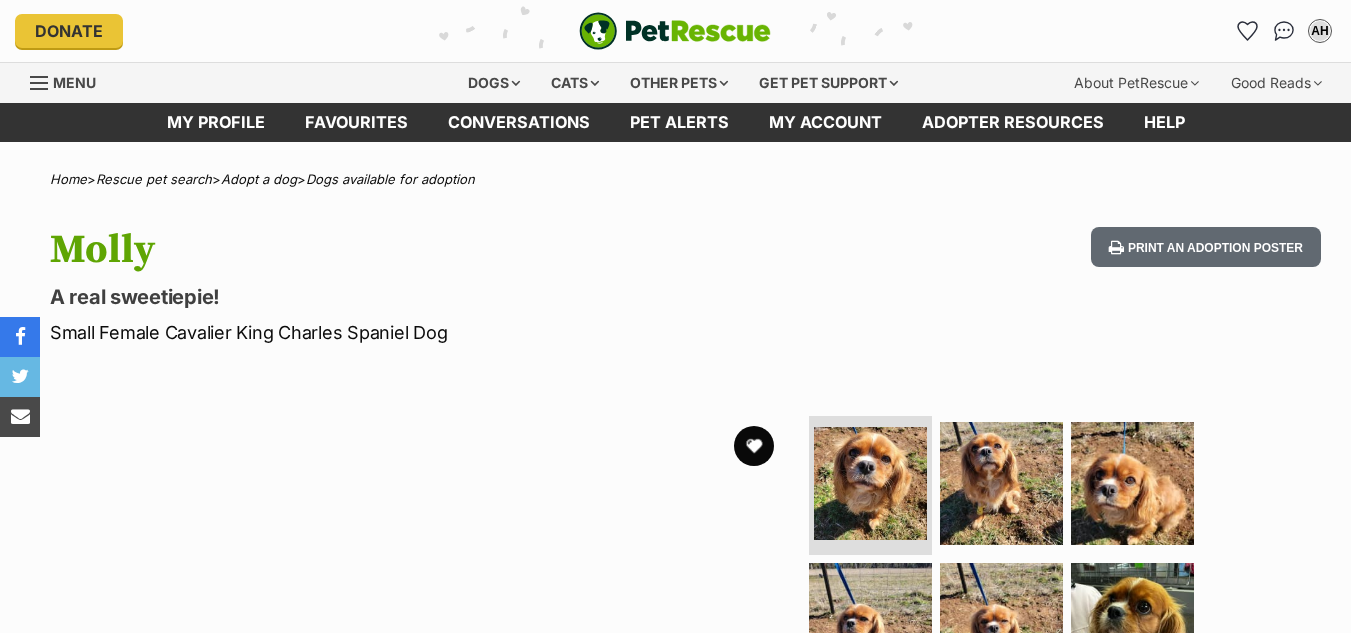scroll, scrollTop: 0, scrollLeft: 0, axis: both 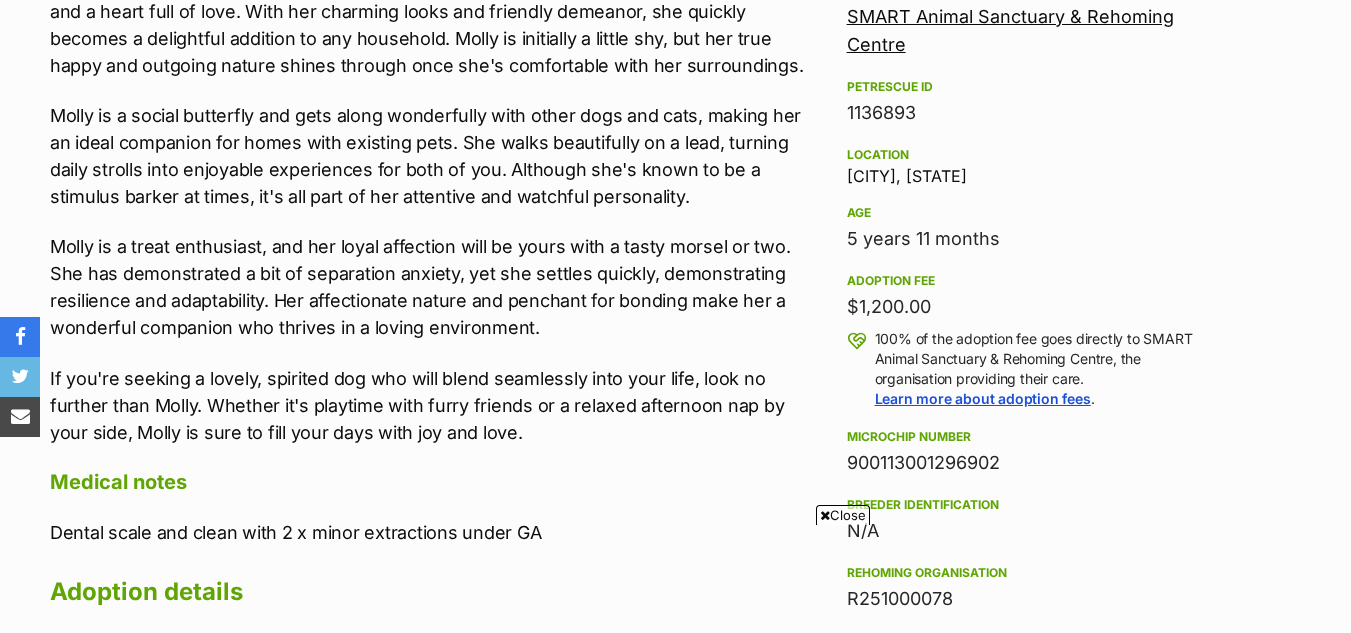 click on "Close" at bounding box center [843, 515] 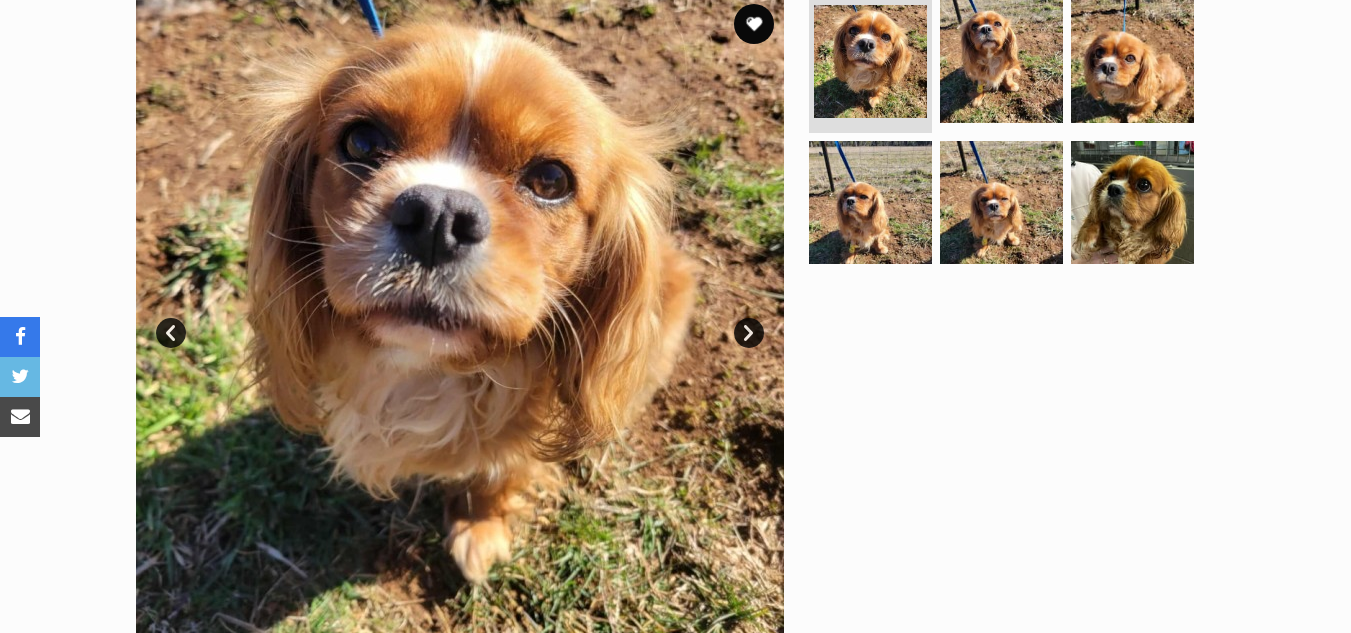 scroll, scrollTop: 429, scrollLeft: 0, axis: vertical 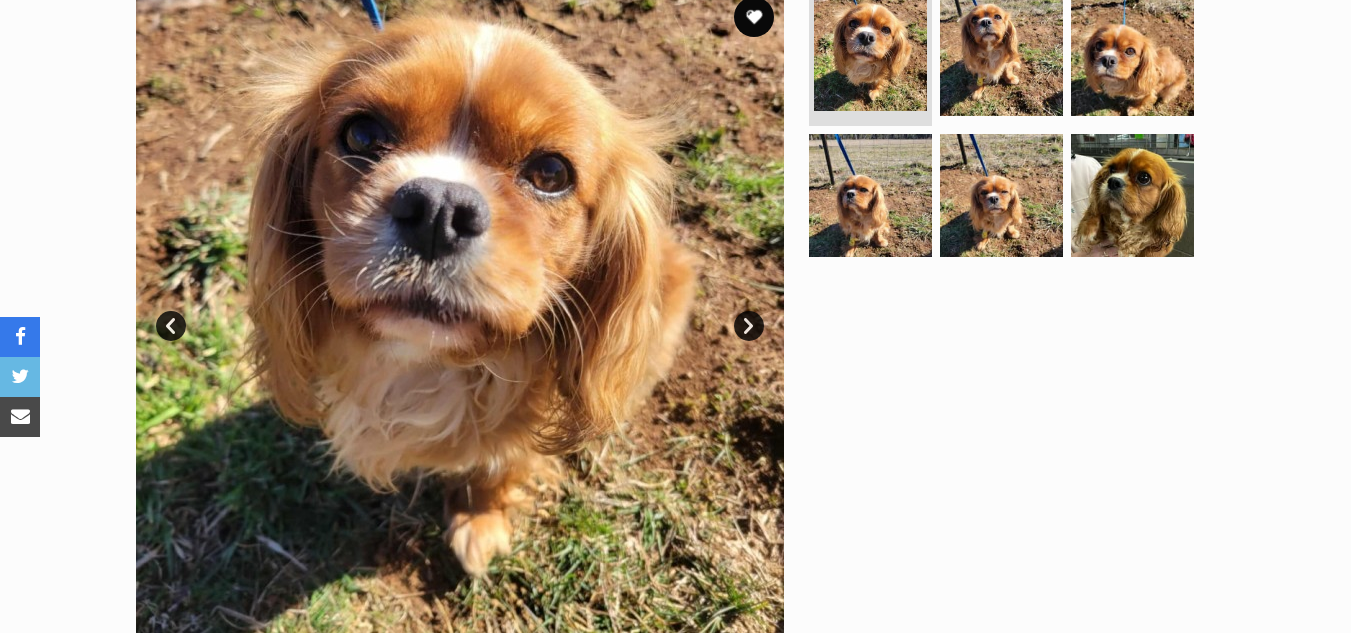 drag, startPoint x: 1362, startPoint y: 236, endPoint x: 1346, endPoint y: 131, distance: 106.21205 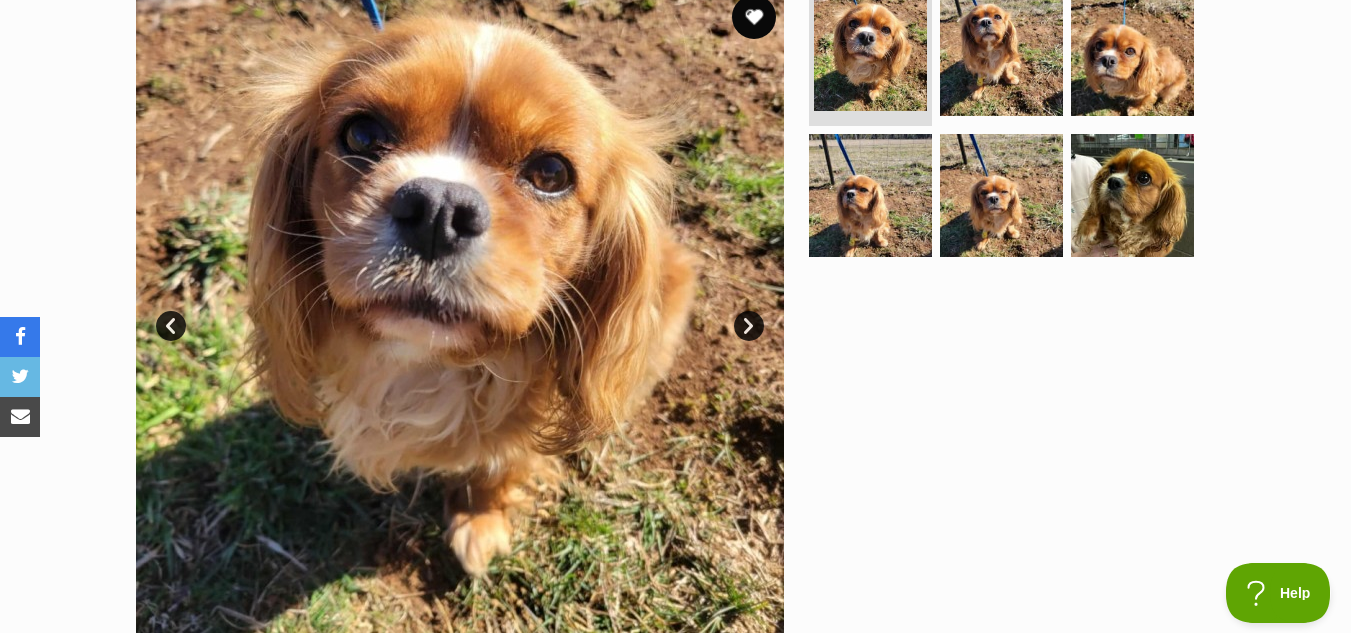 scroll, scrollTop: 0, scrollLeft: 0, axis: both 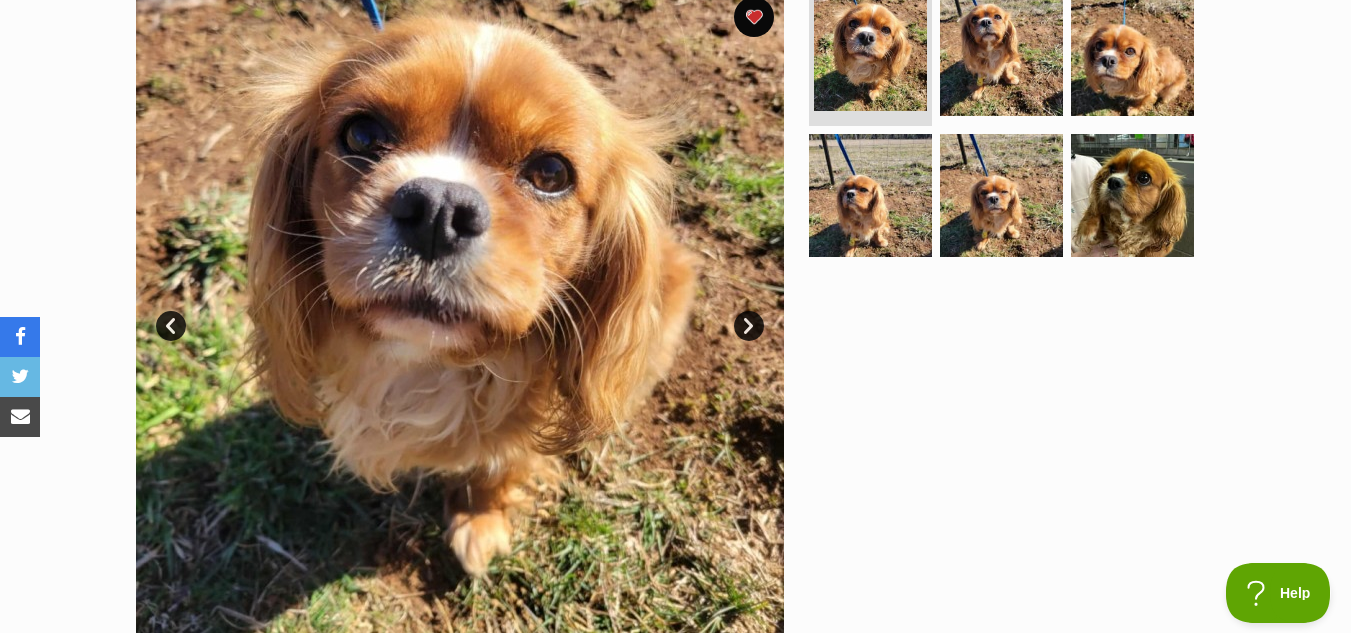 click on "Next" at bounding box center (749, 326) 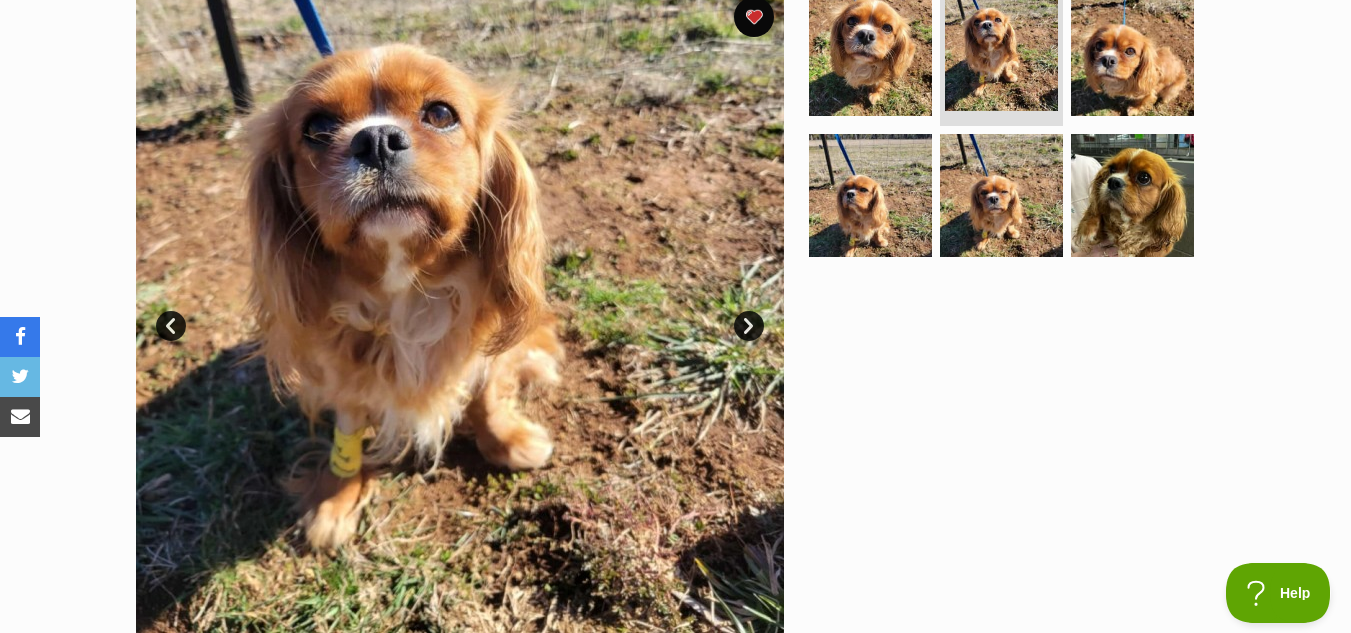 click on "Next" at bounding box center (749, 326) 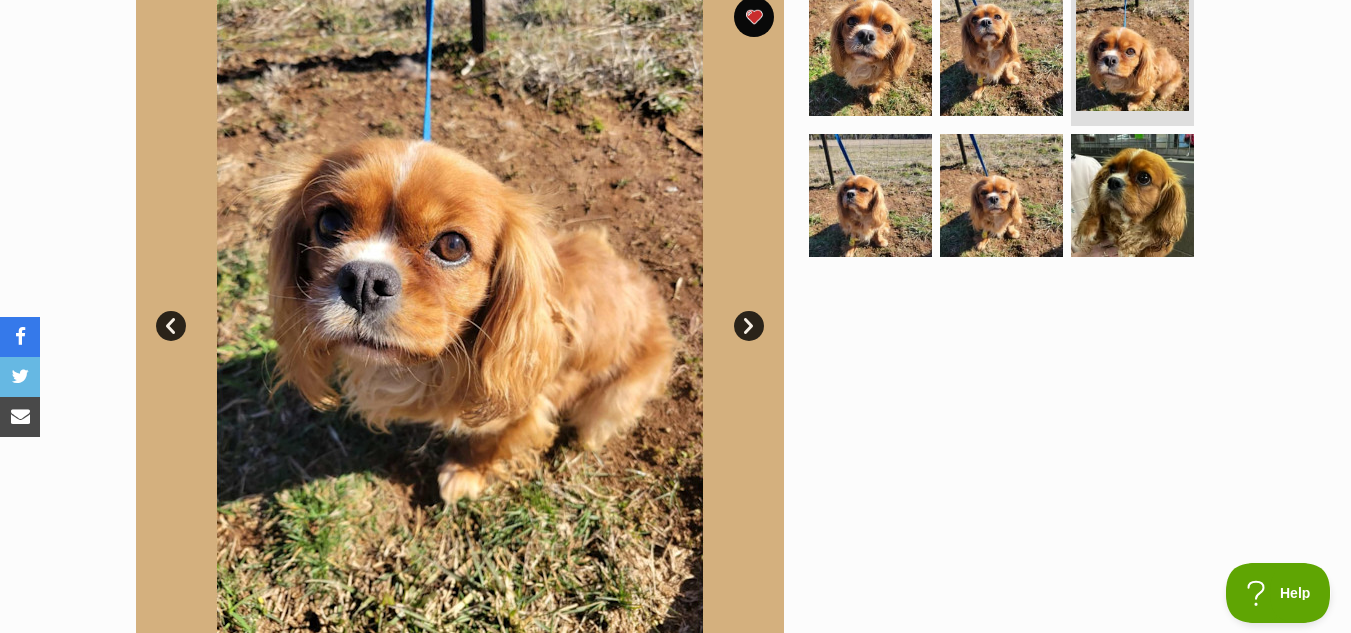 click on "Next" at bounding box center (749, 326) 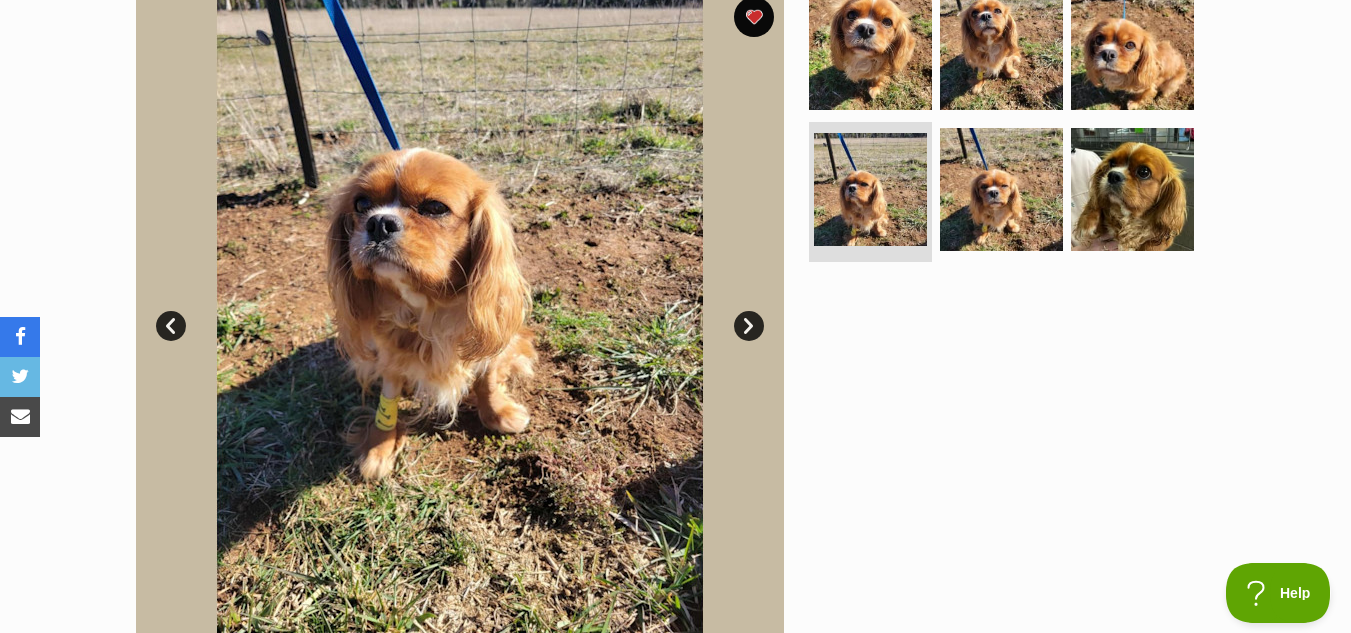 click on "Next" at bounding box center [749, 326] 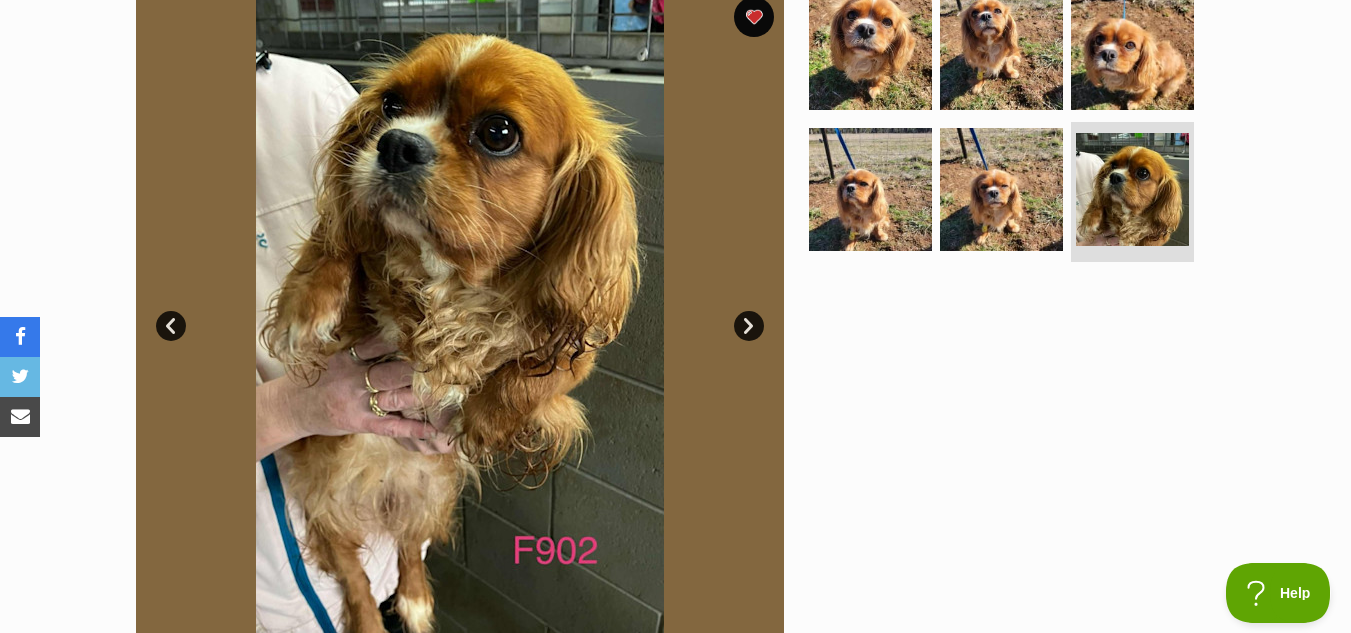 click on "Prev" at bounding box center (171, 326) 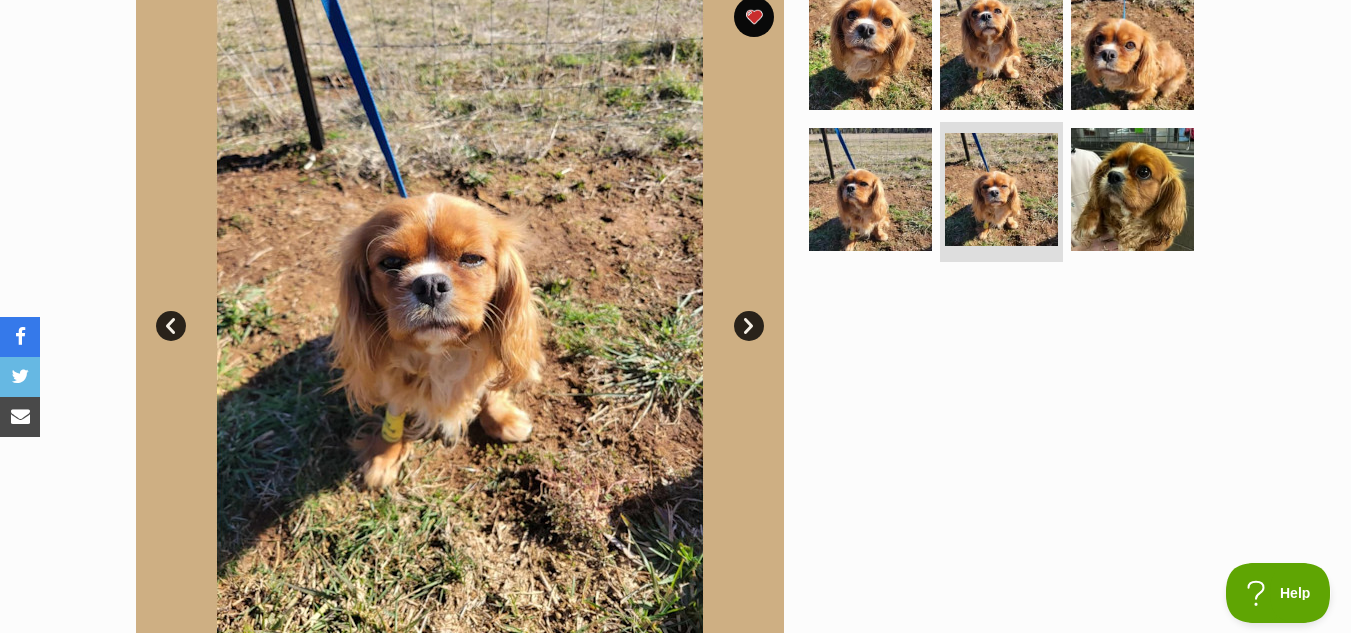 click on "Next" at bounding box center (749, 326) 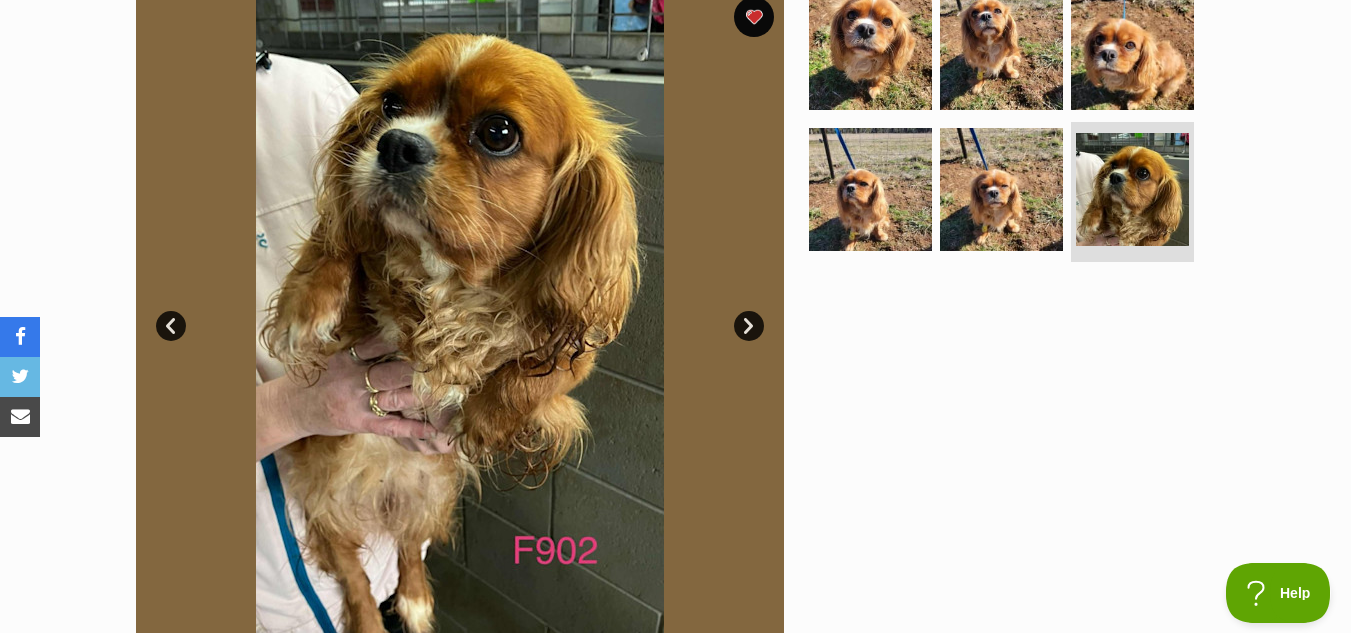 click on "Next" at bounding box center (749, 326) 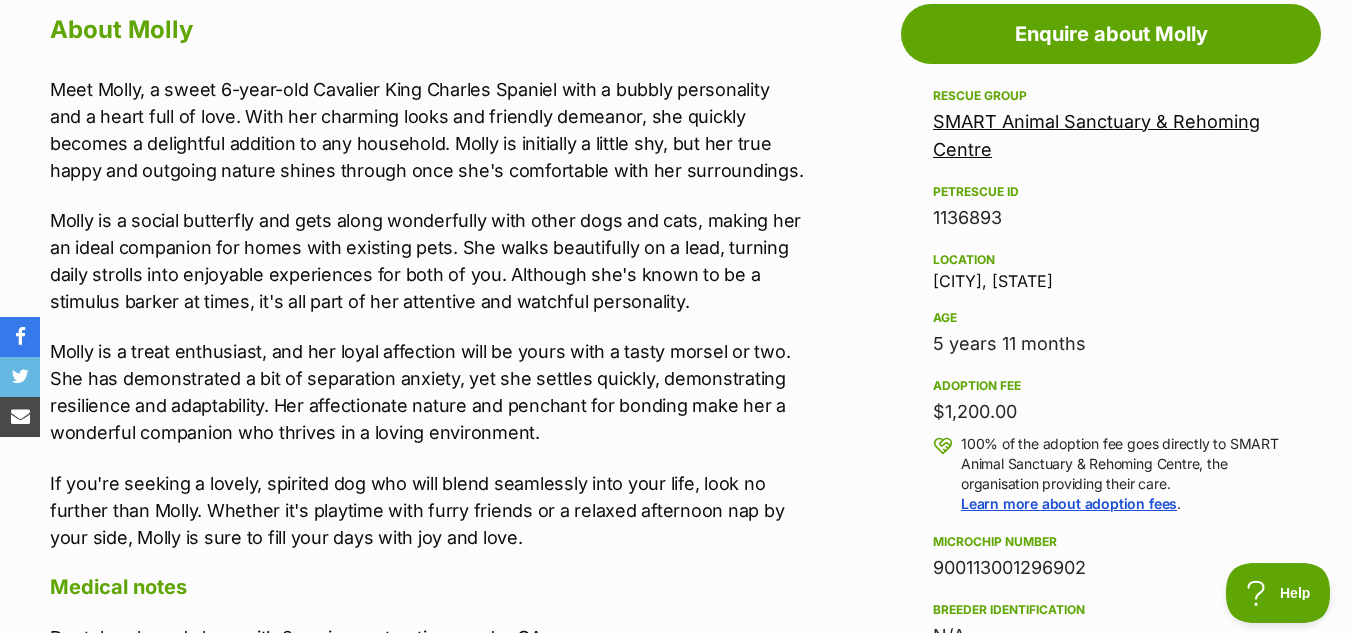 scroll, scrollTop: 1180, scrollLeft: 0, axis: vertical 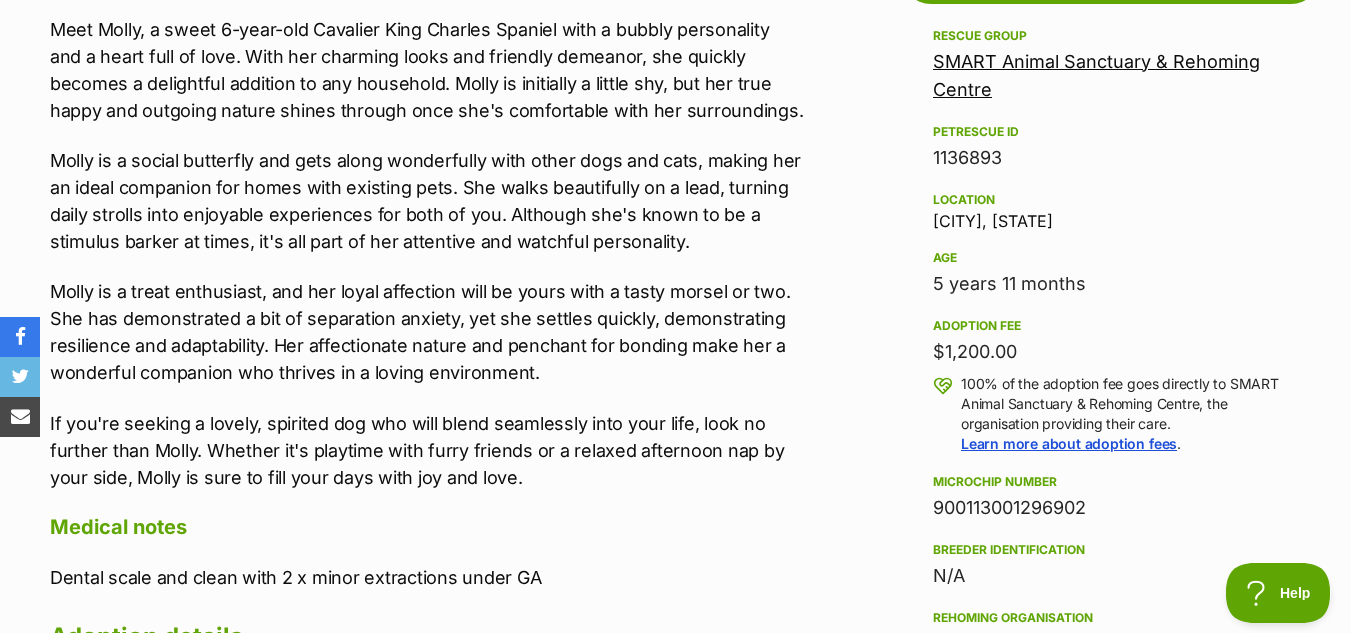 click on "Molly is a social butterfly and gets along wonderfully with other dogs and cats, making her an ideal companion for homes with existing pets. She walks beautifully on a lead, turning daily strolls into enjoyable experiences for both of you. Although she's known to be a stimulus barker at times, it's all part of her attentive and watchful personality." at bounding box center [427, 201] 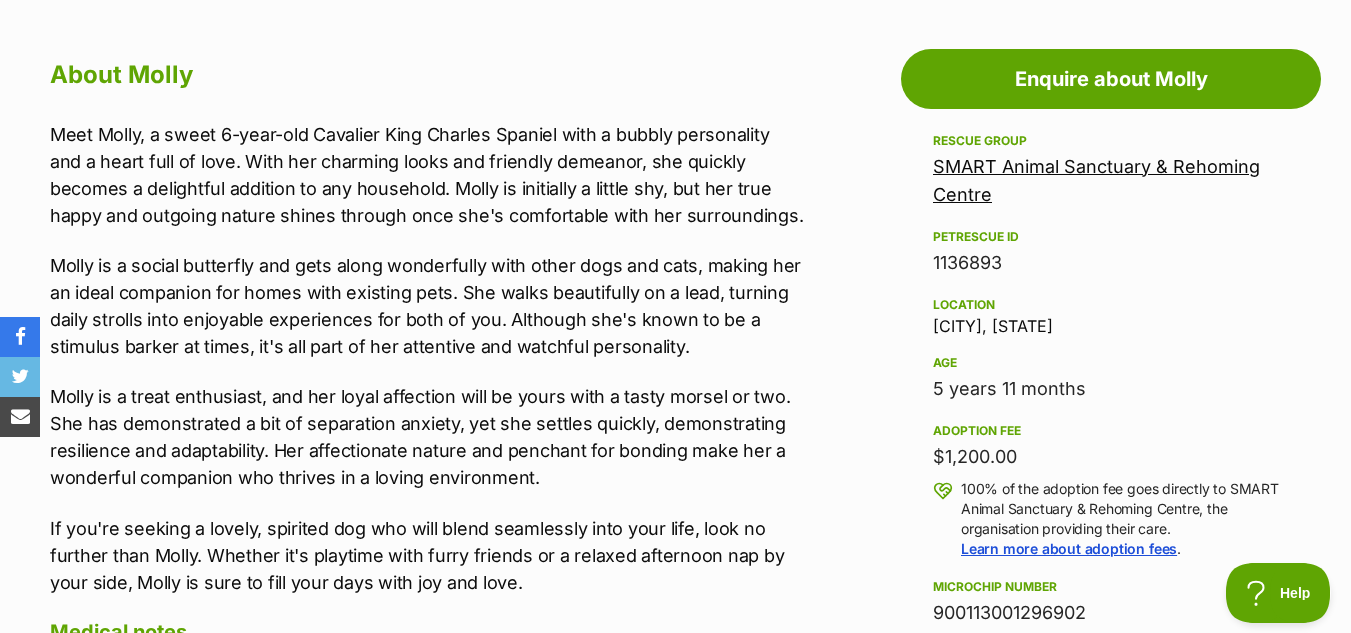 scroll, scrollTop: 1120, scrollLeft: 0, axis: vertical 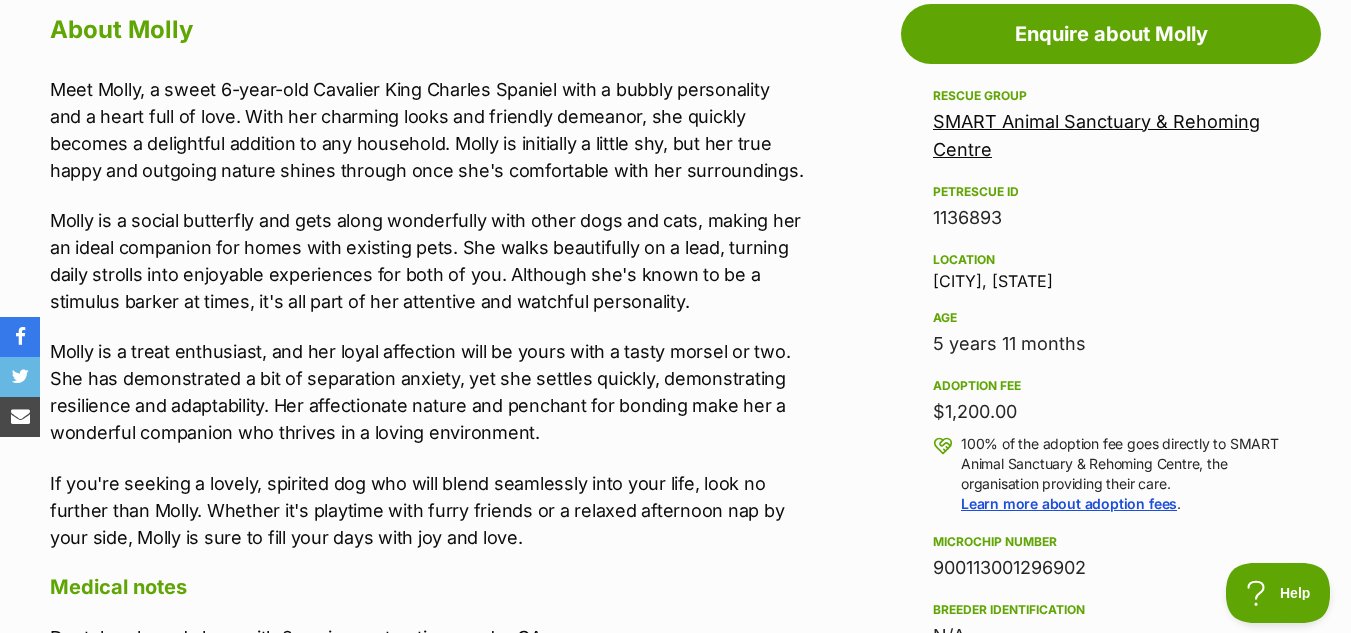 click on "SMART Animal Sanctuary & Rehoming Centre" at bounding box center (1096, 135) 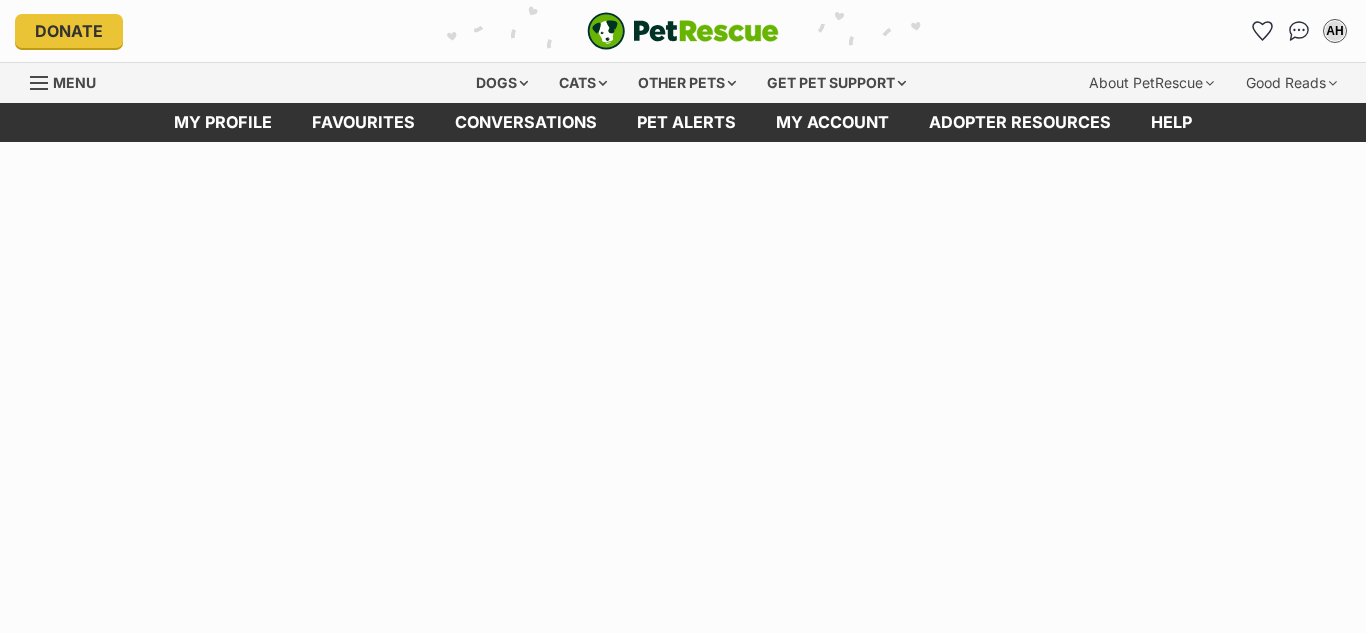 scroll, scrollTop: 0, scrollLeft: 0, axis: both 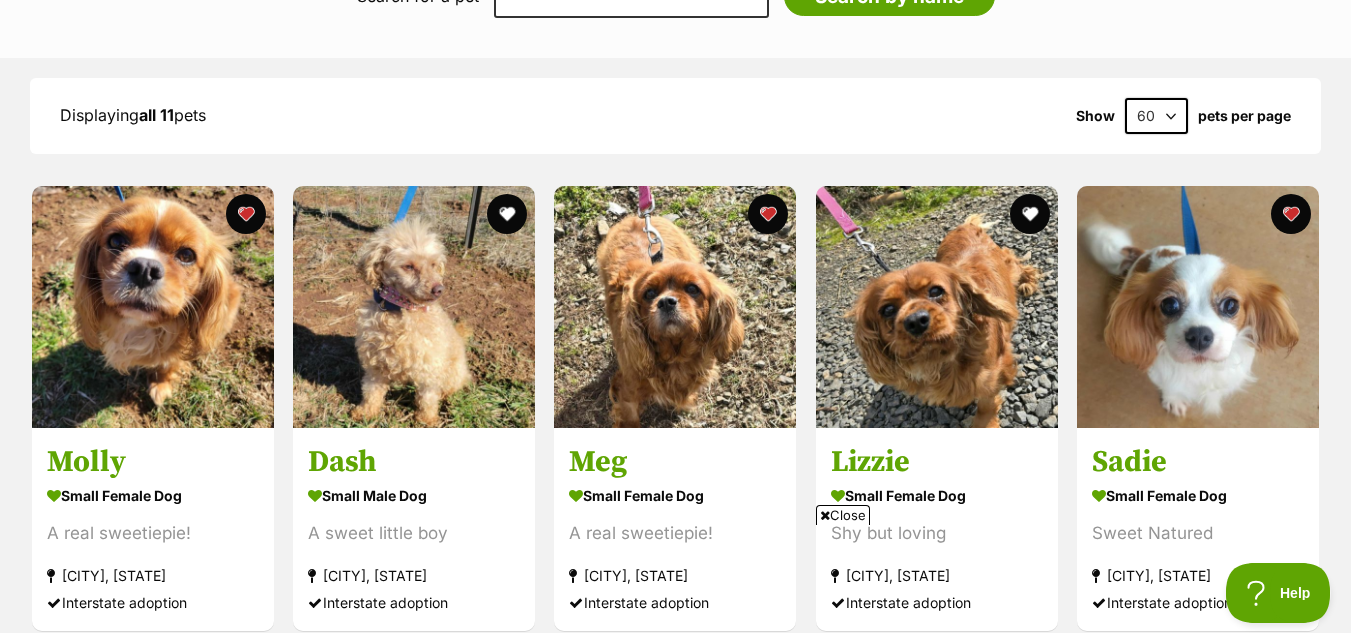 drag, startPoint x: 1360, startPoint y: 32, endPoint x: 1333, endPoint y: 281, distance: 250.45958 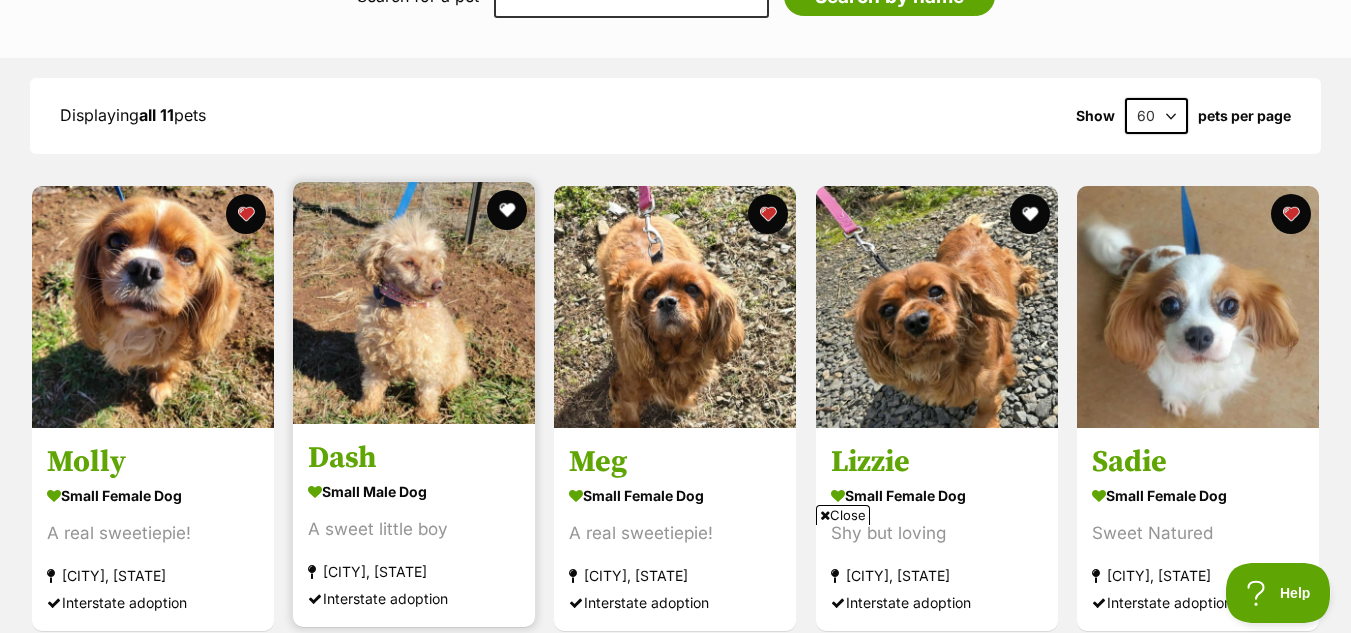 click at bounding box center (414, 303) 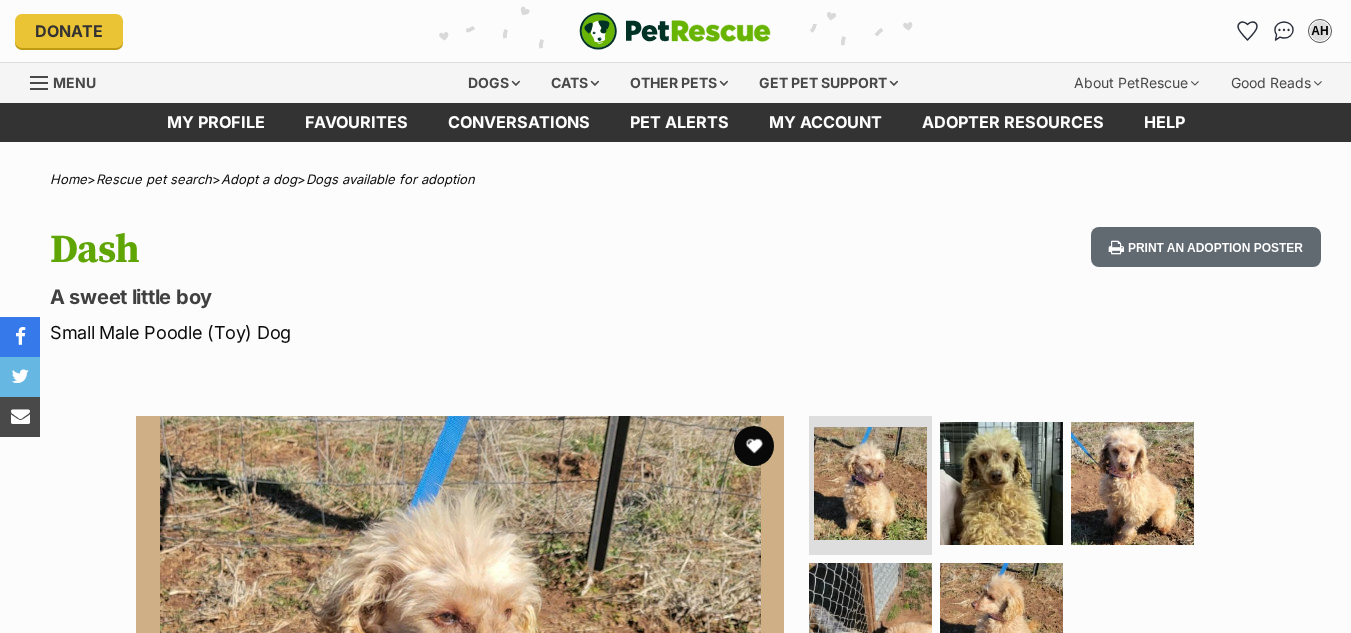 scroll, scrollTop: 0, scrollLeft: 0, axis: both 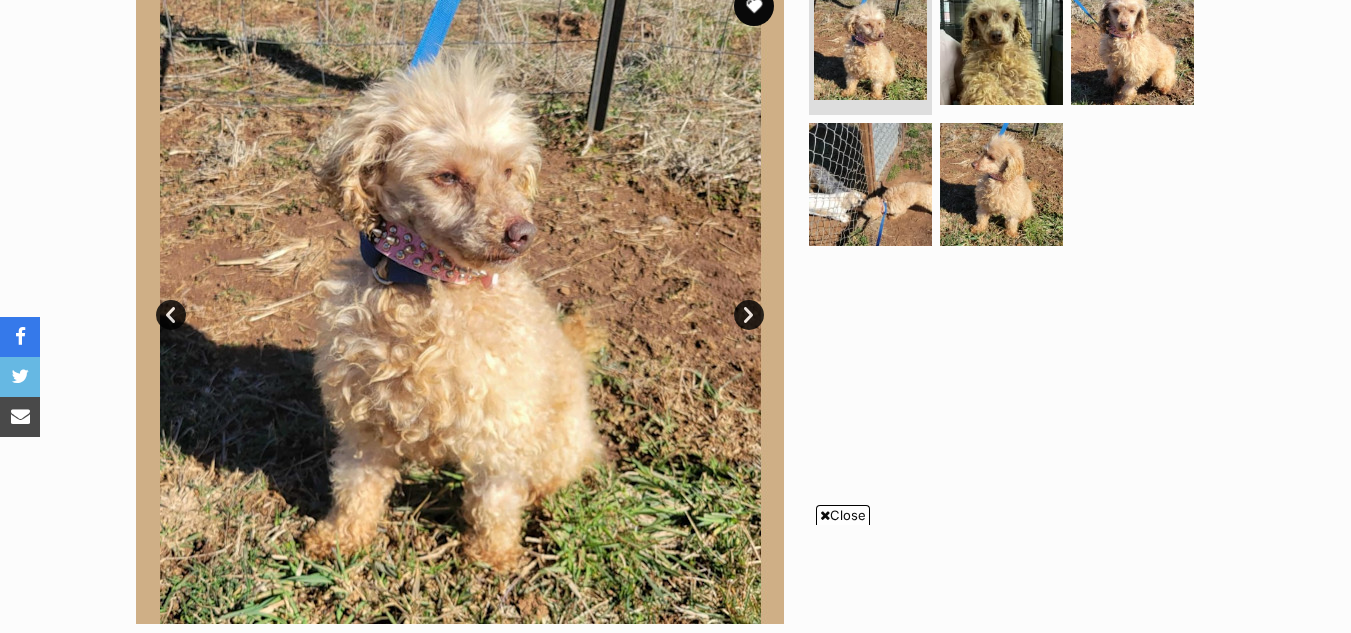 click on "Close" at bounding box center (843, 515) 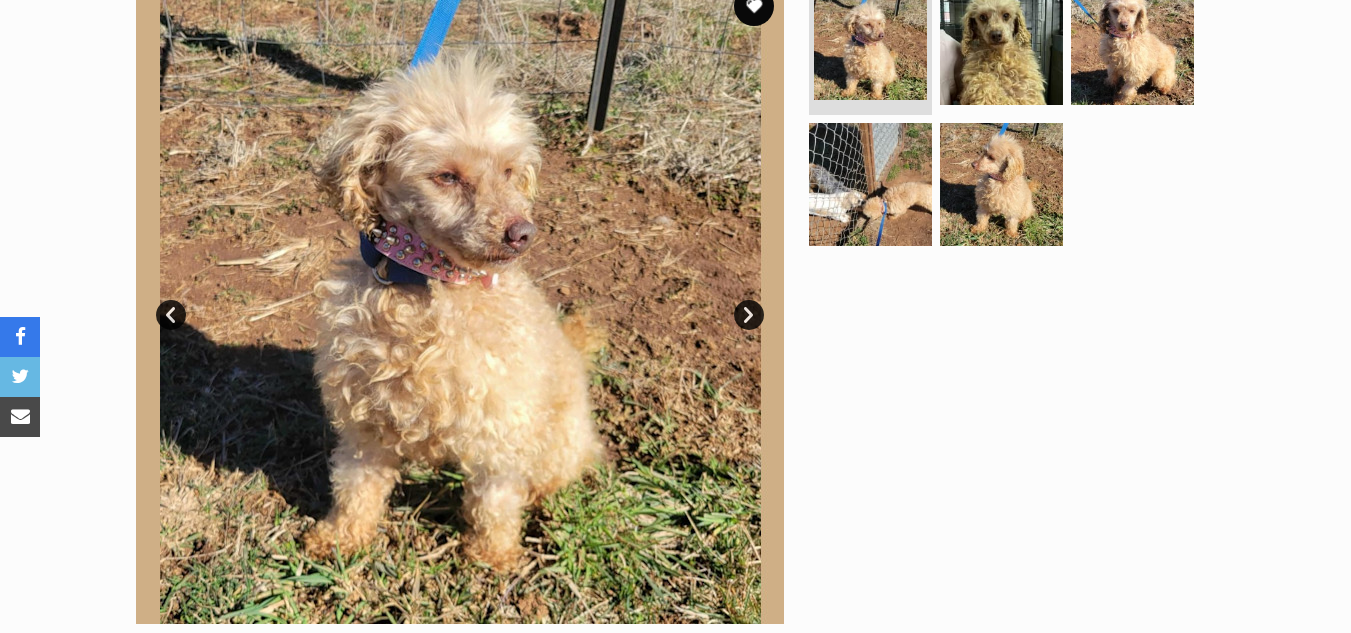 scroll, scrollTop: 0, scrollLeft: 0, axis: both 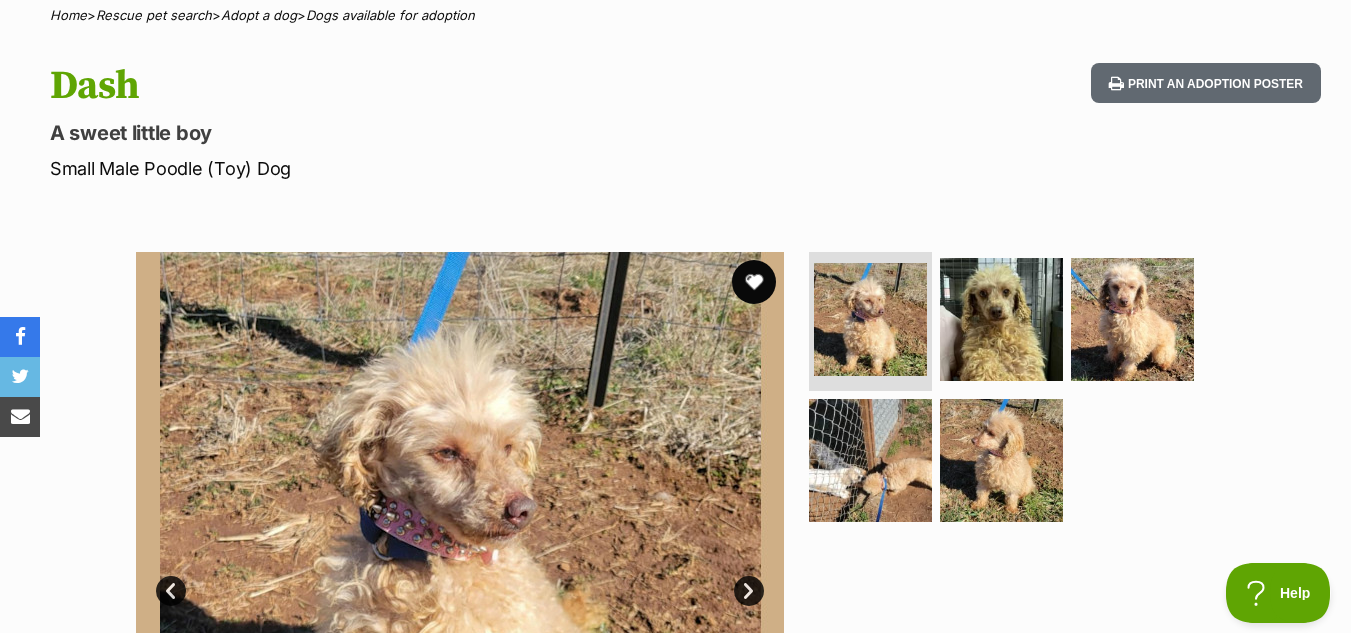click at bounding box center (754, 282) 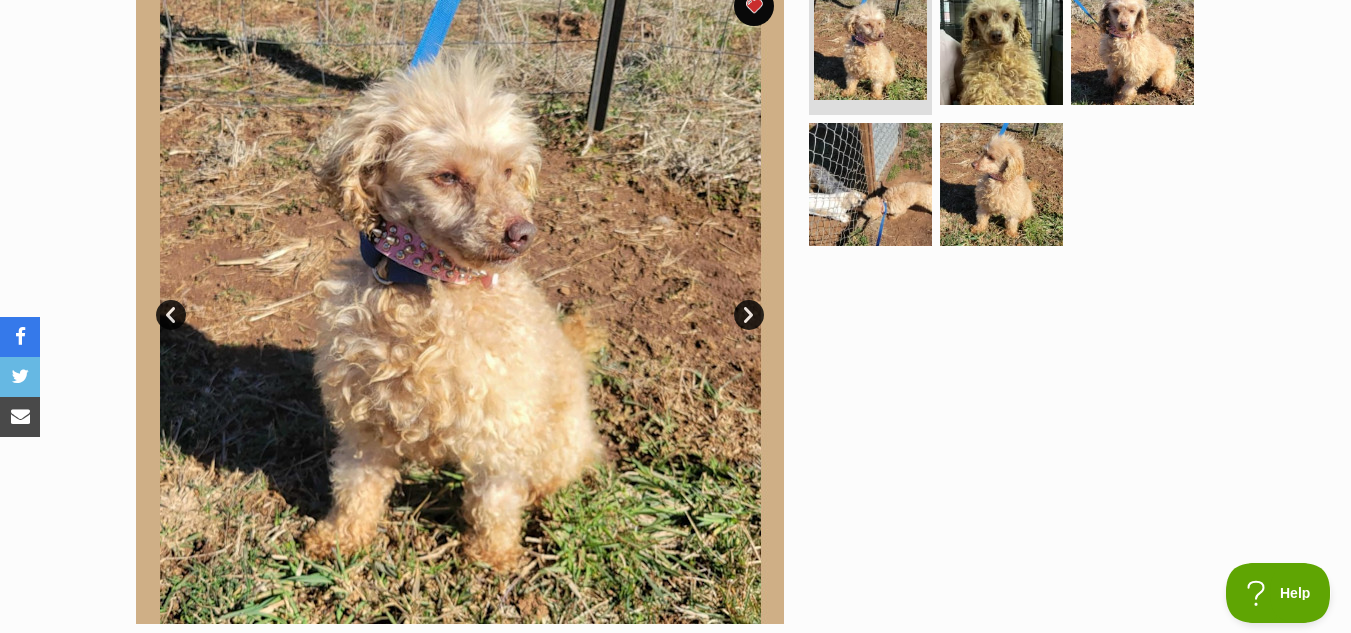 scroll, scrollTop: 456, scrollLeft: 0, axis: vertical 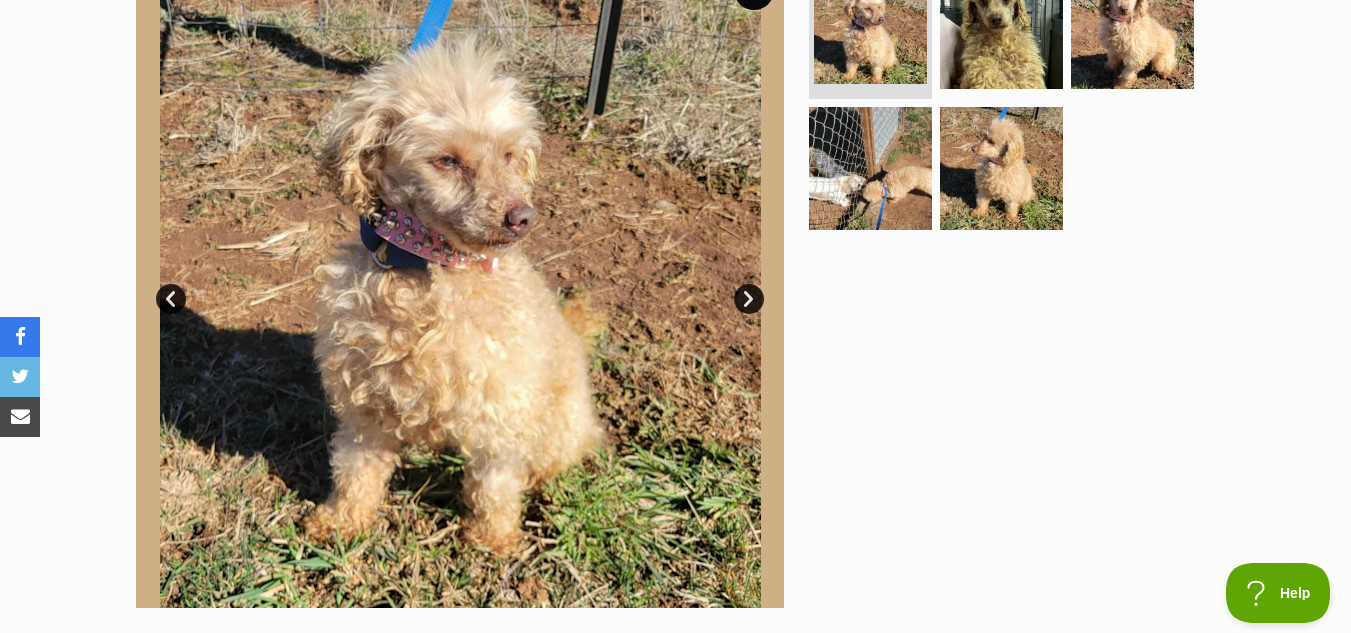click on "Next" at bounding box center [749, 299] 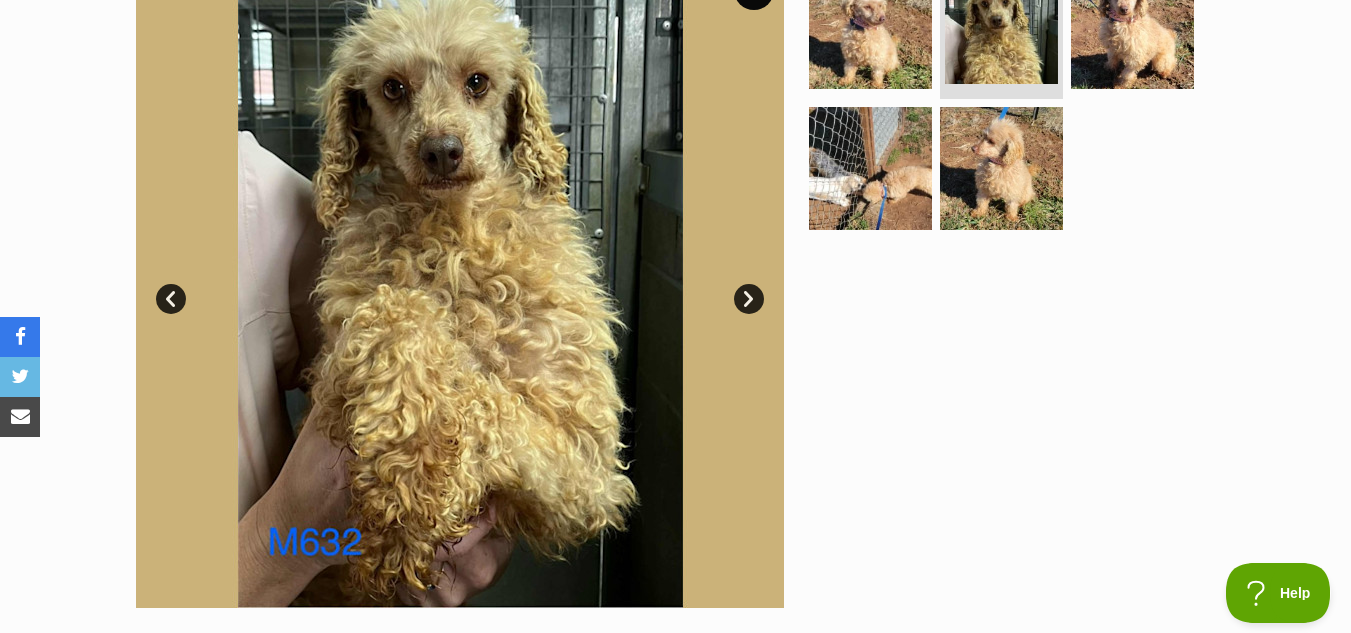 click on "Next" at bounding box center (749, 299) 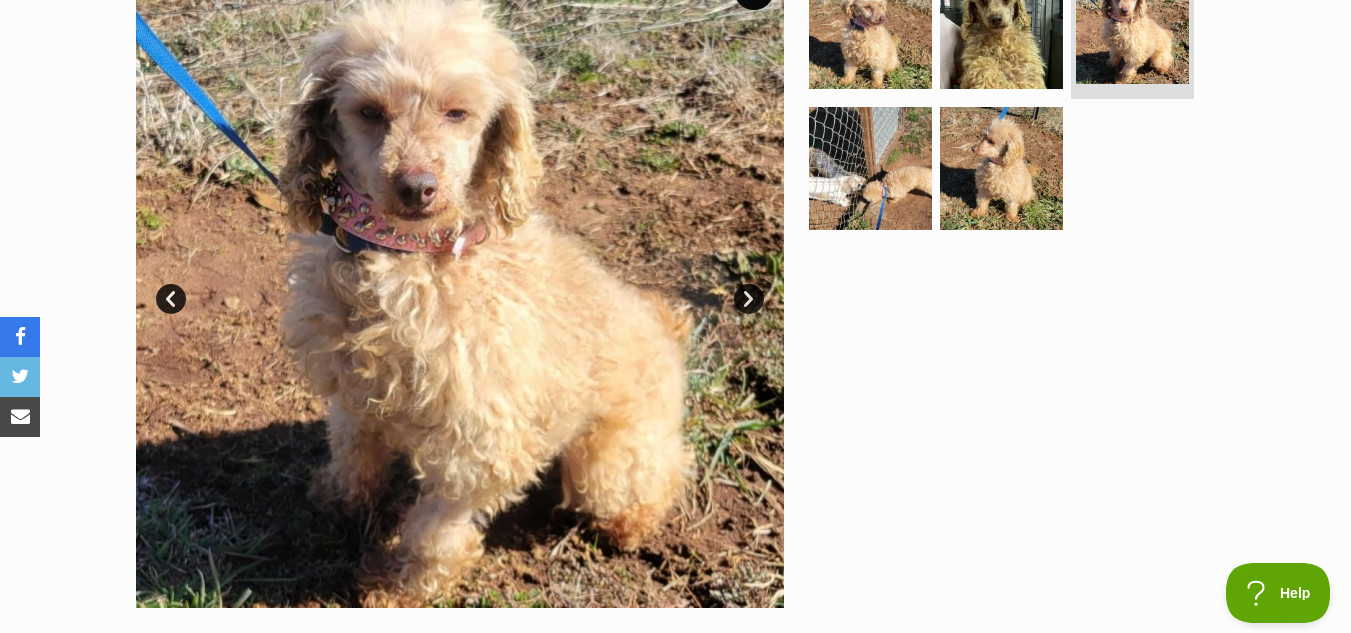 click on "Next" at bounding box center (749, 299) 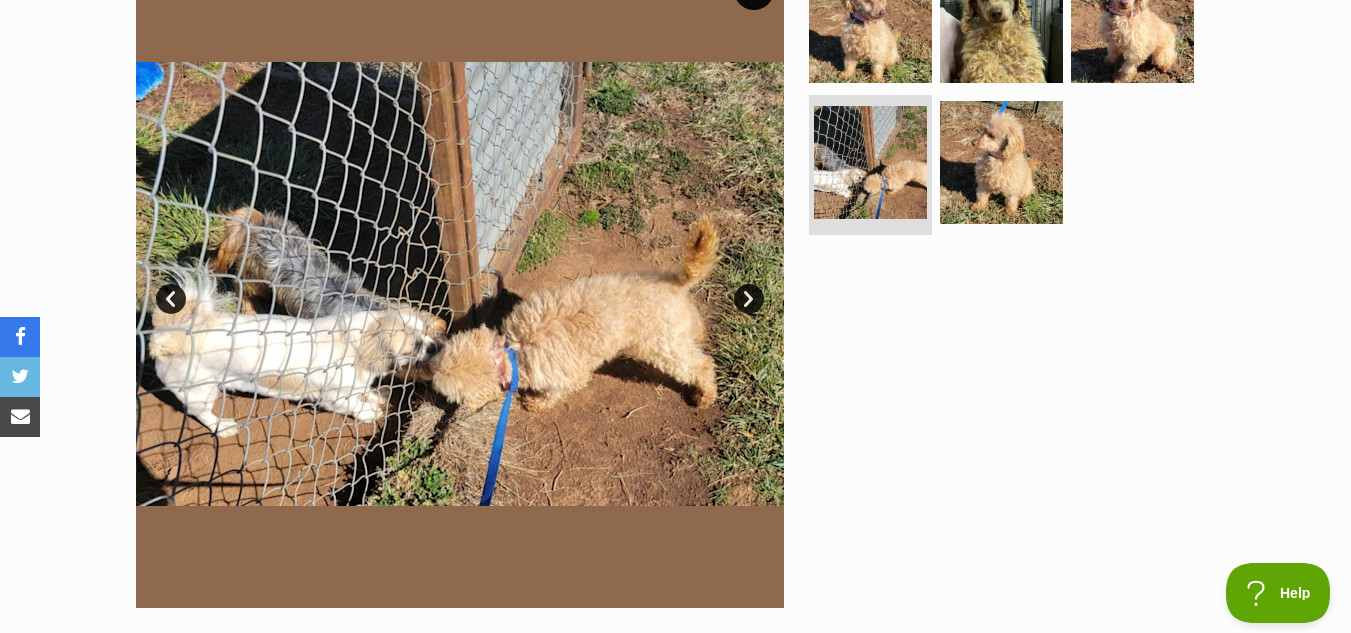 click on "Next" at bounding box center [749, 299] 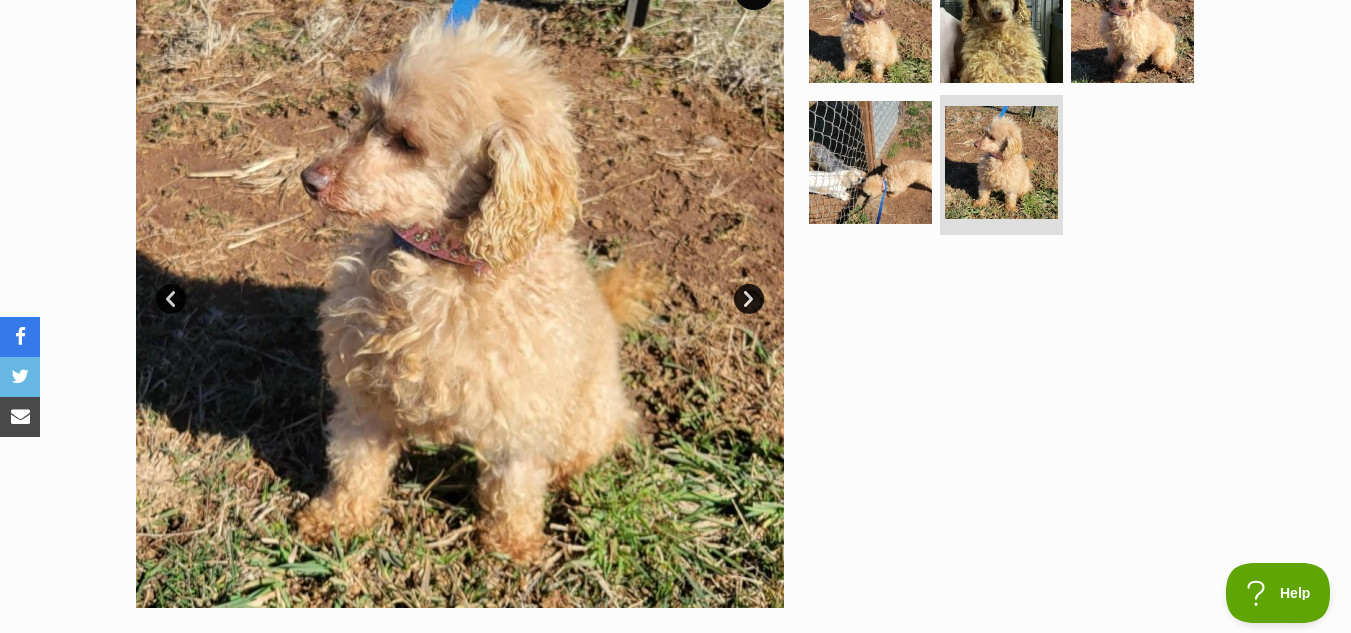 click on "Next" at bounding box center [749, 299] 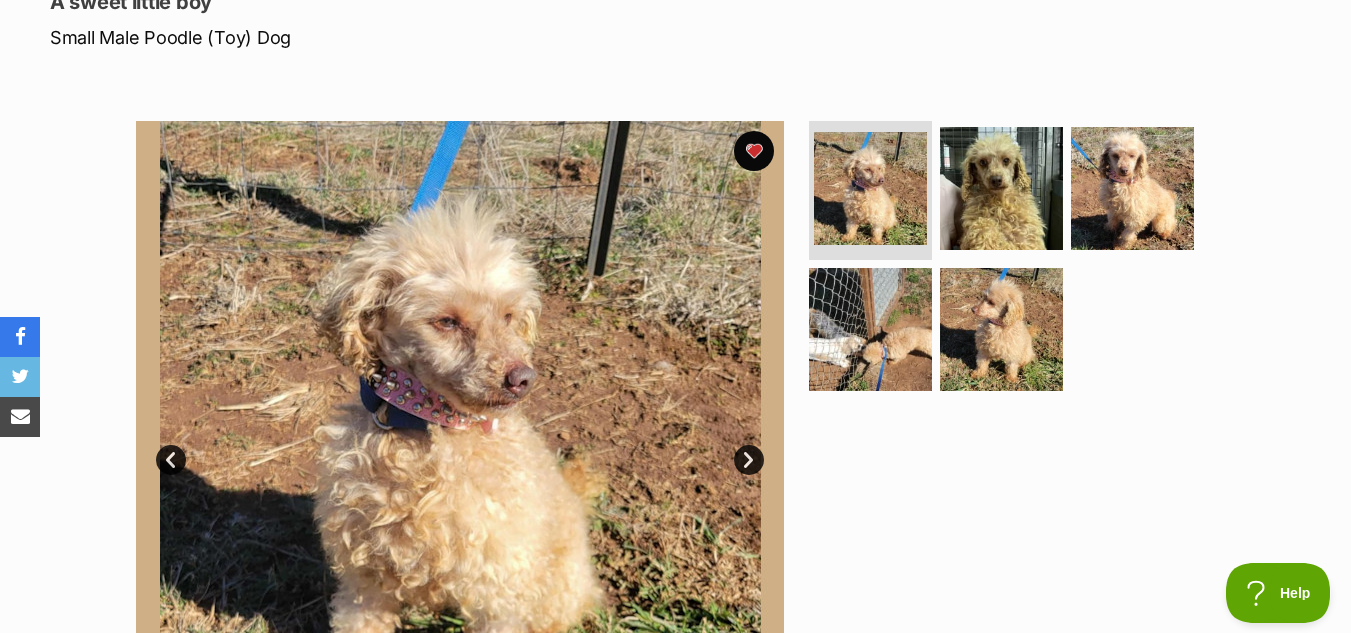 scroll, scrollTop: 0, scrollLeft: 0, axis: both 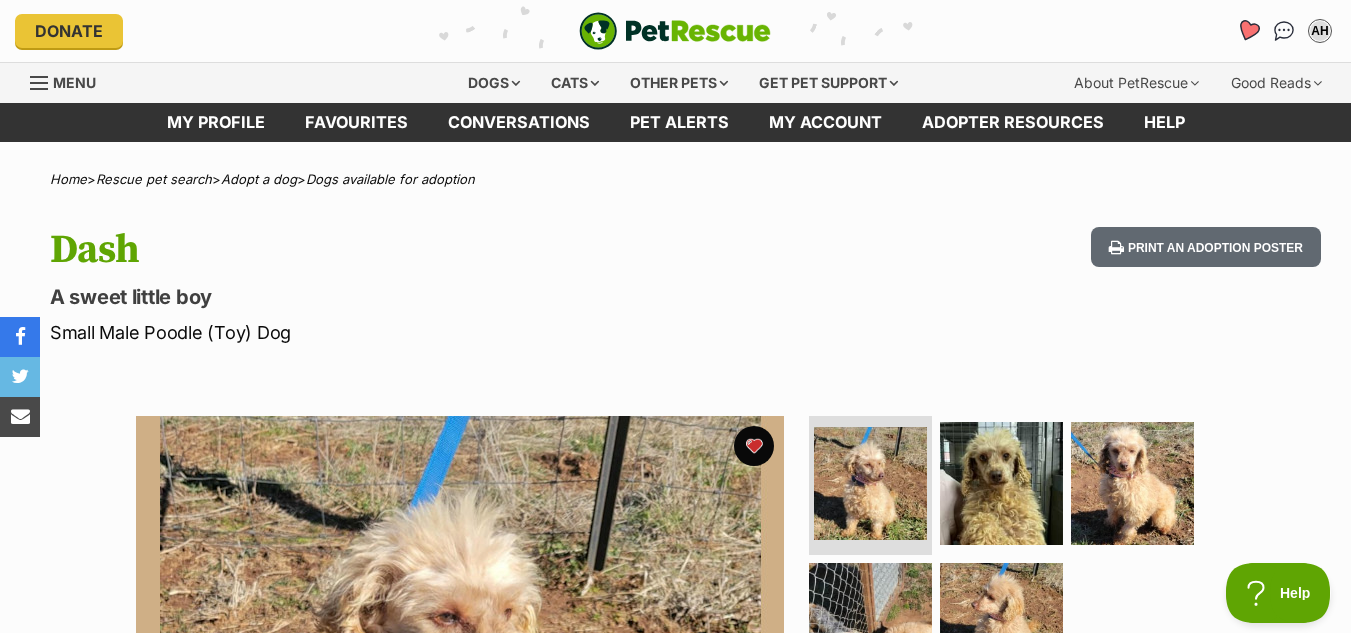 click 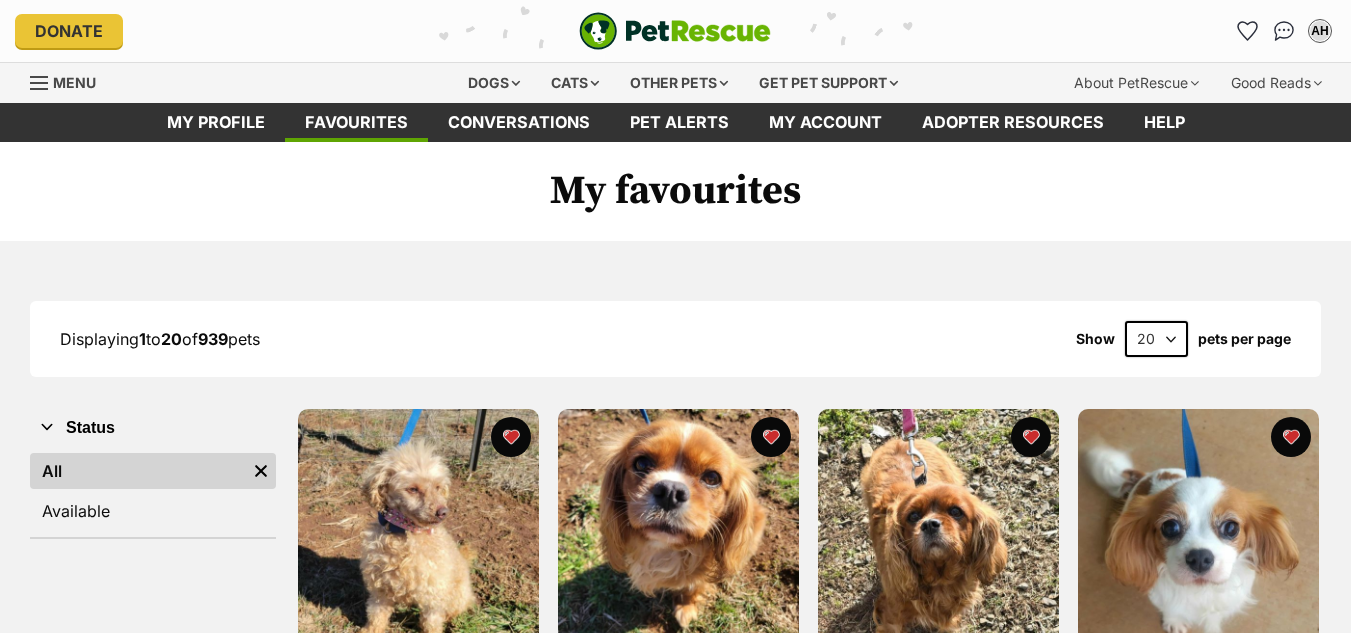 scroll, scrollTop: 0, scrollLeft: 0, axis: both 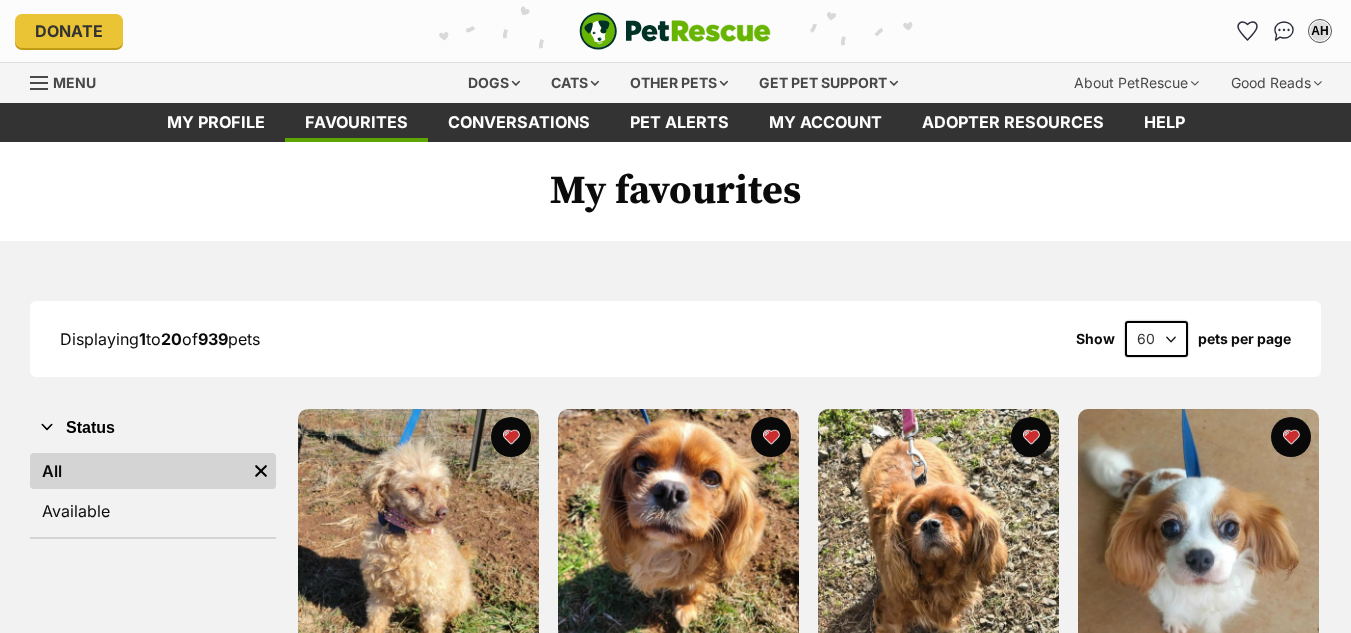 click on "20 40 60" at bounding box center (1156, 339) 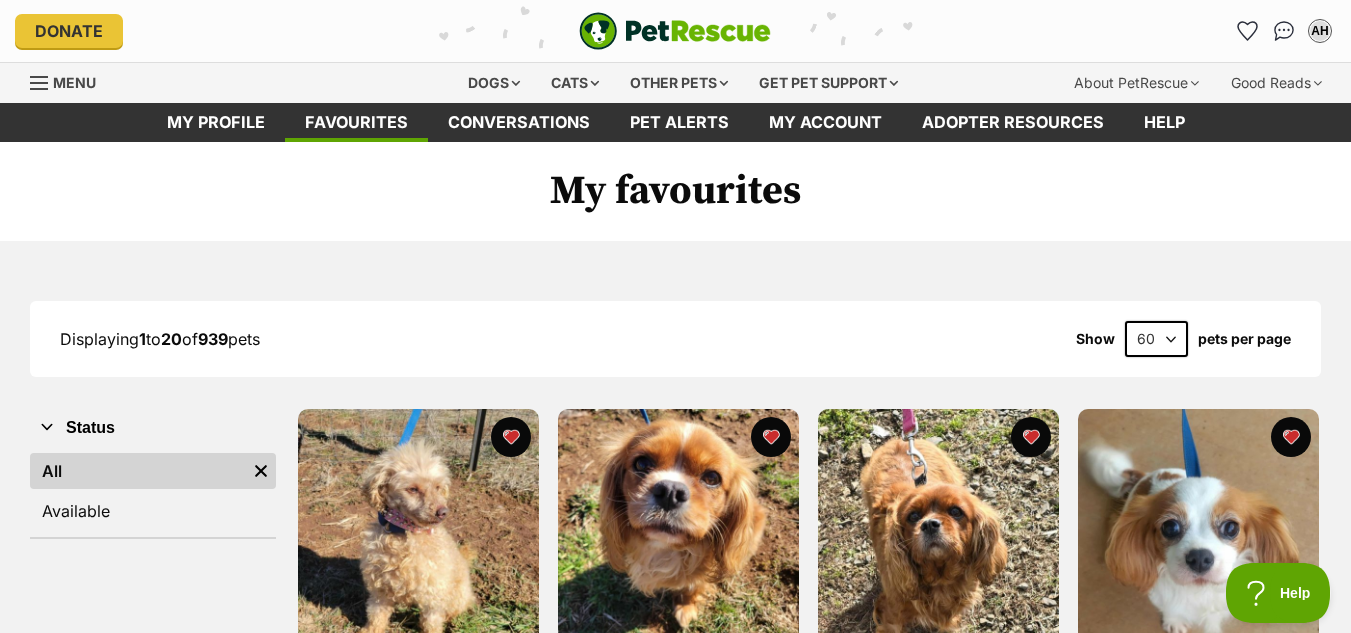 scroll, scrollTop: 0, scrollLeft: 0, axis: both 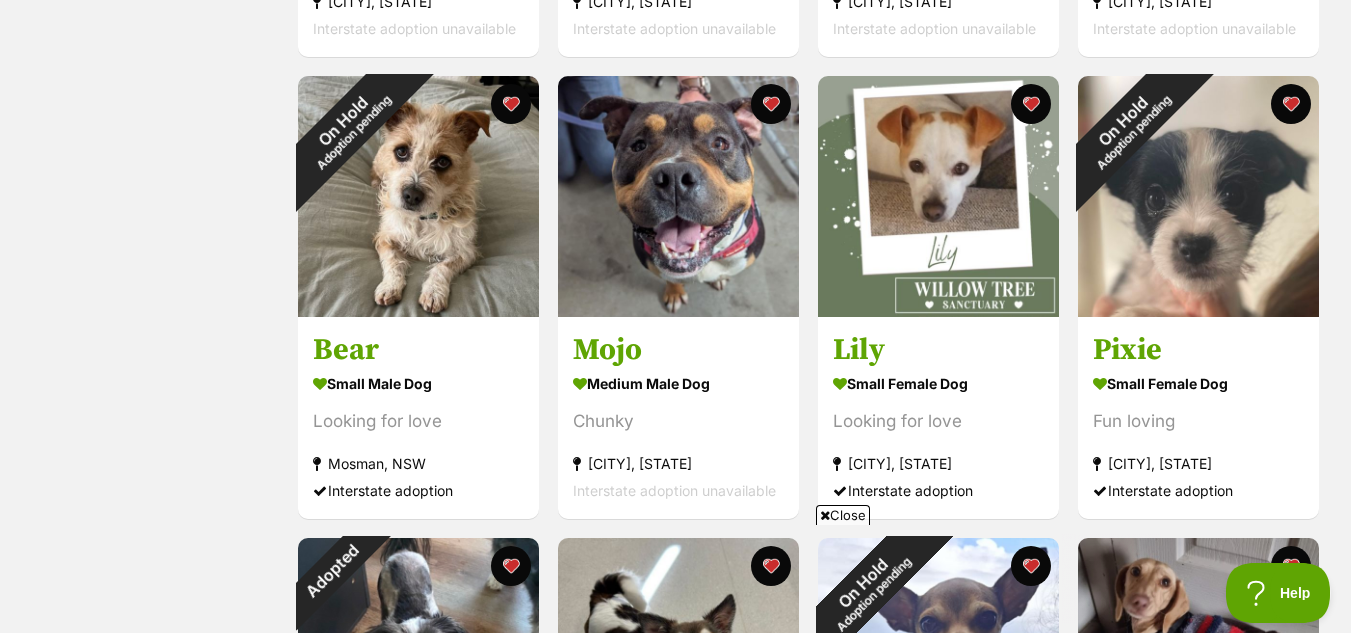 click on "Close" at bounding box center (843, 515) 